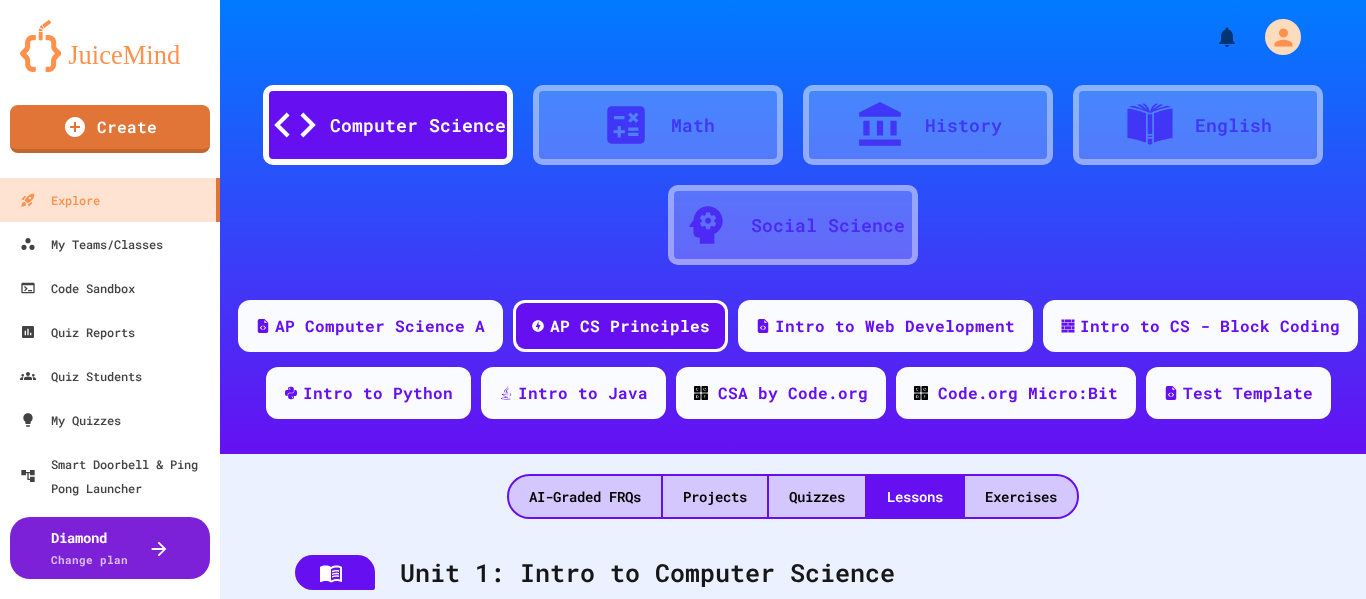 scroll, scrollTop: 0, scrollLeft: 0, axis: both 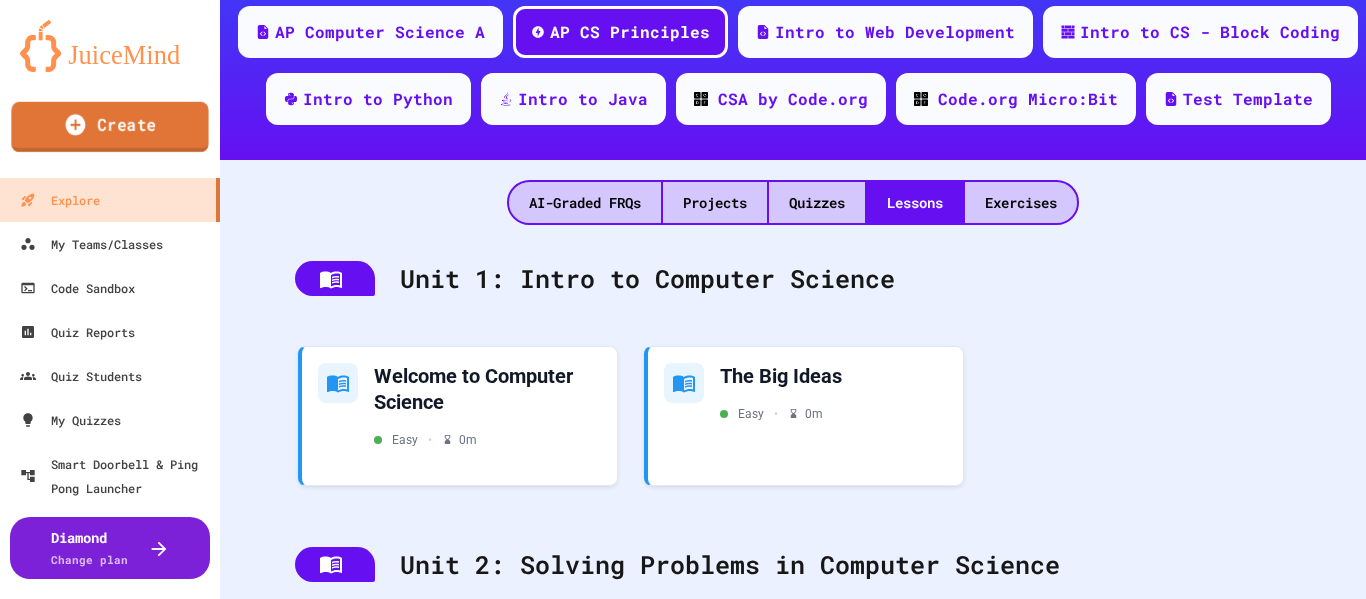 click on "Create" at bounding box center (109, 127) 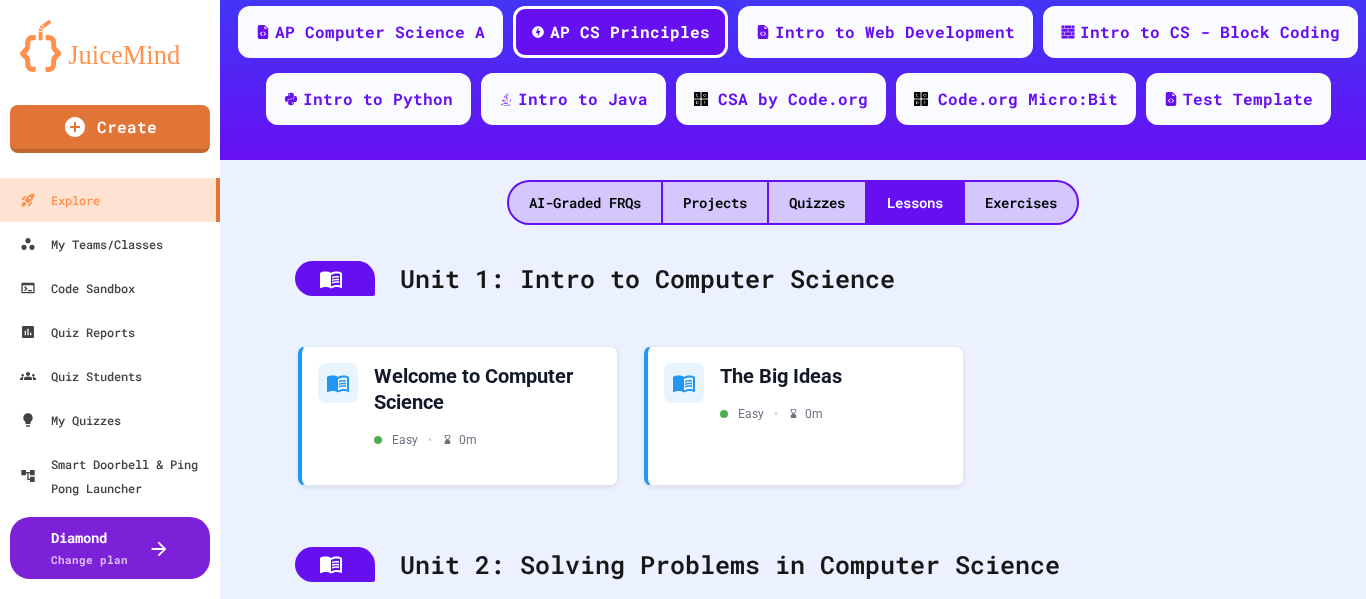 scroll, scrollTop: 320, scrollLeft: 0, axis: vertical 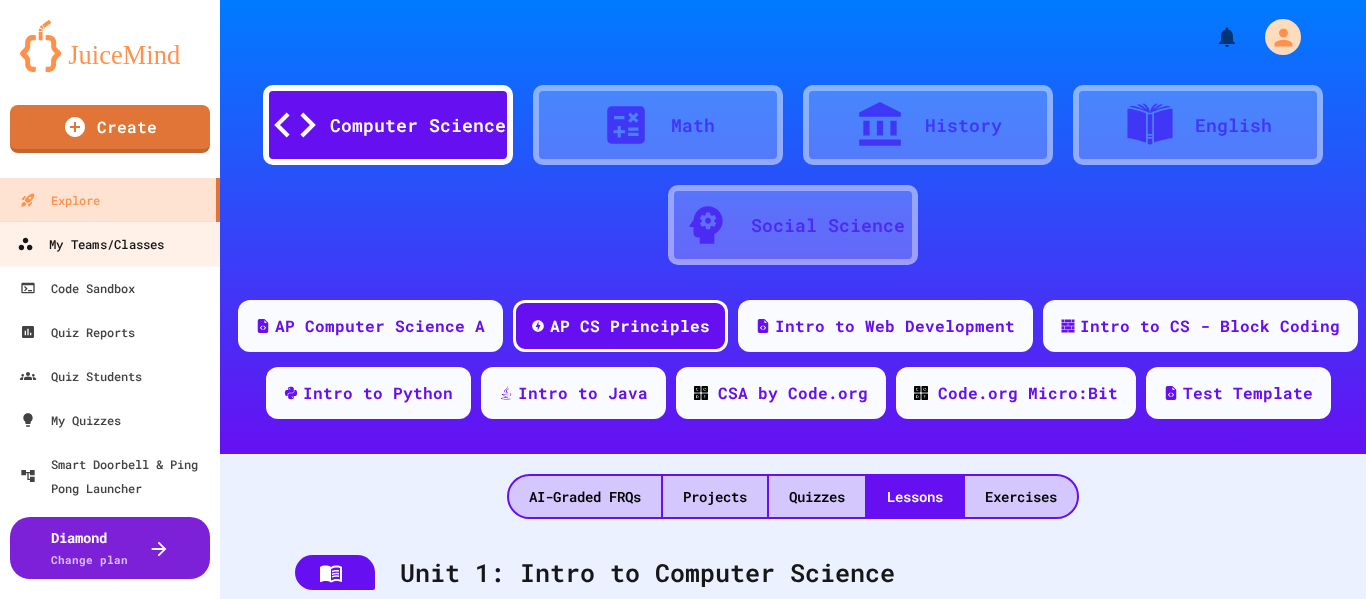click on "My Teams/Classes" at bounding box center [90, 244] 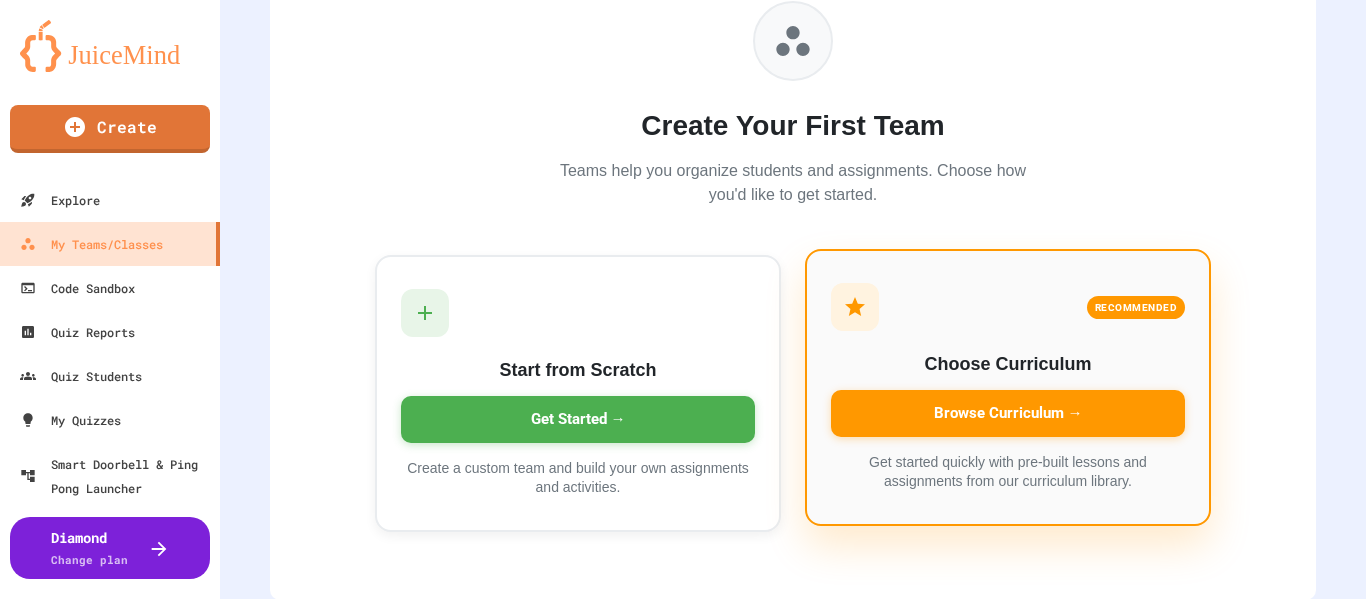 scroll, scrollTop: 215, scrollLeft: 0, axis: vertical 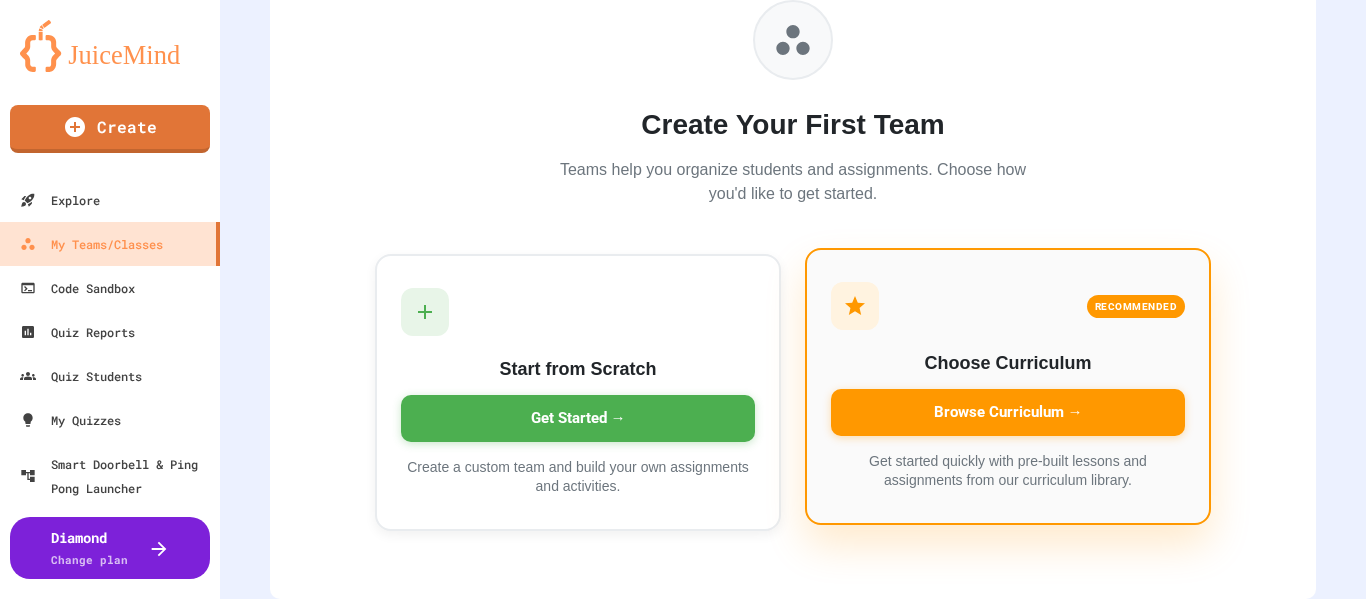 click on "Browse Curriculum →" at bounding box center (1008, 412) 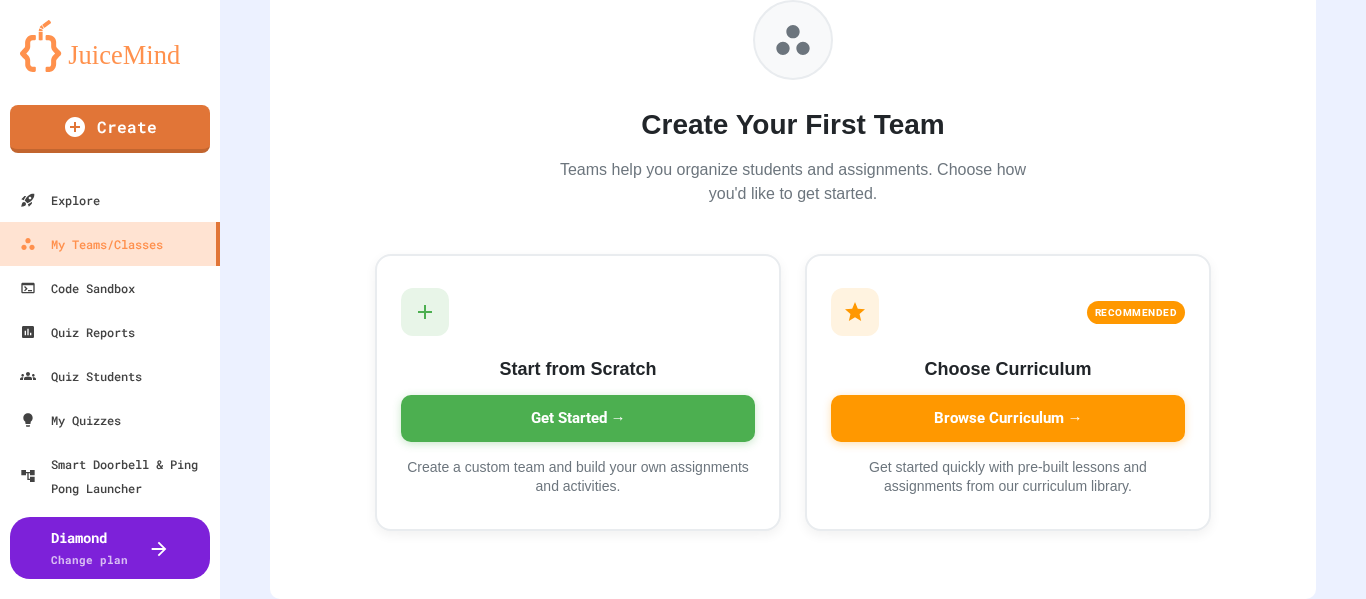scroll, scrollTop: 255, scrollLeft: 0, axis: vertical 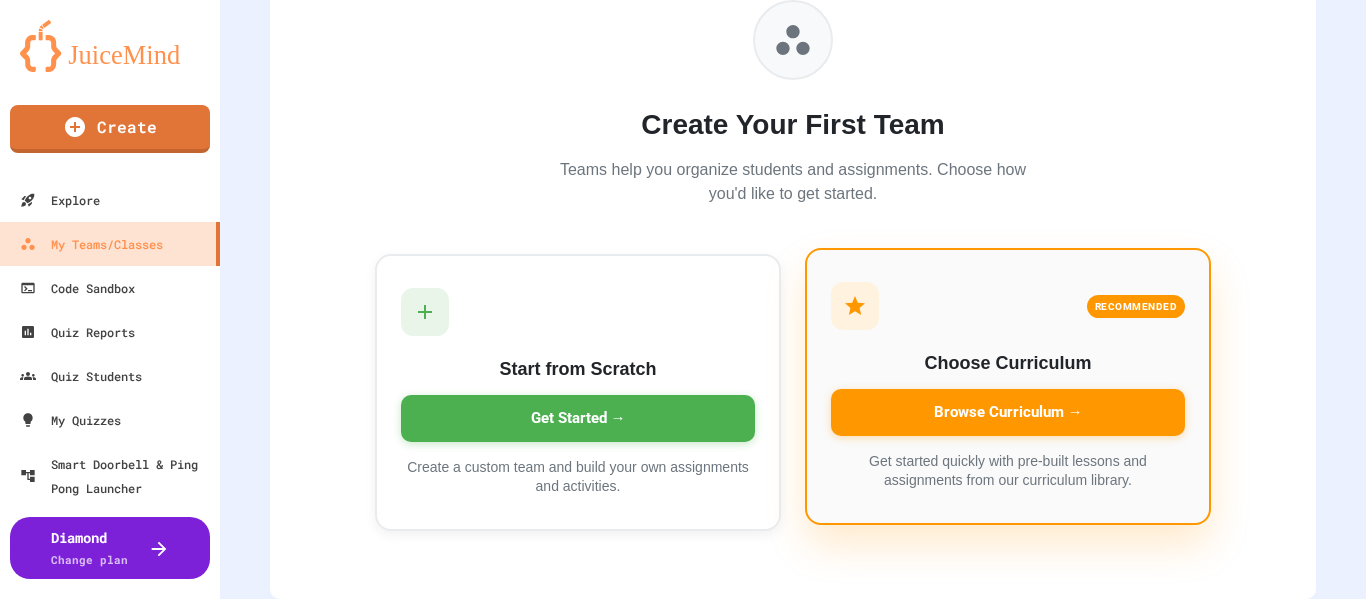 click on "Browse Curriculum →" at bounding box center [1008, 412] 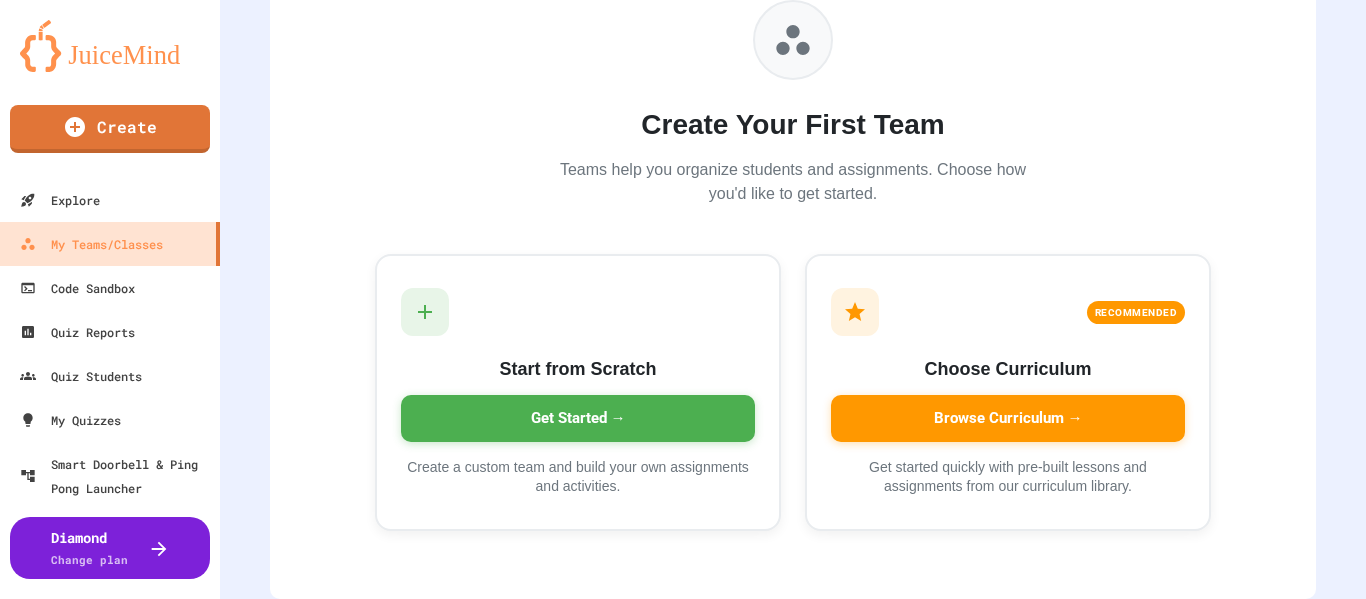 click on "8   courses available" at bounding box center (683, 788) 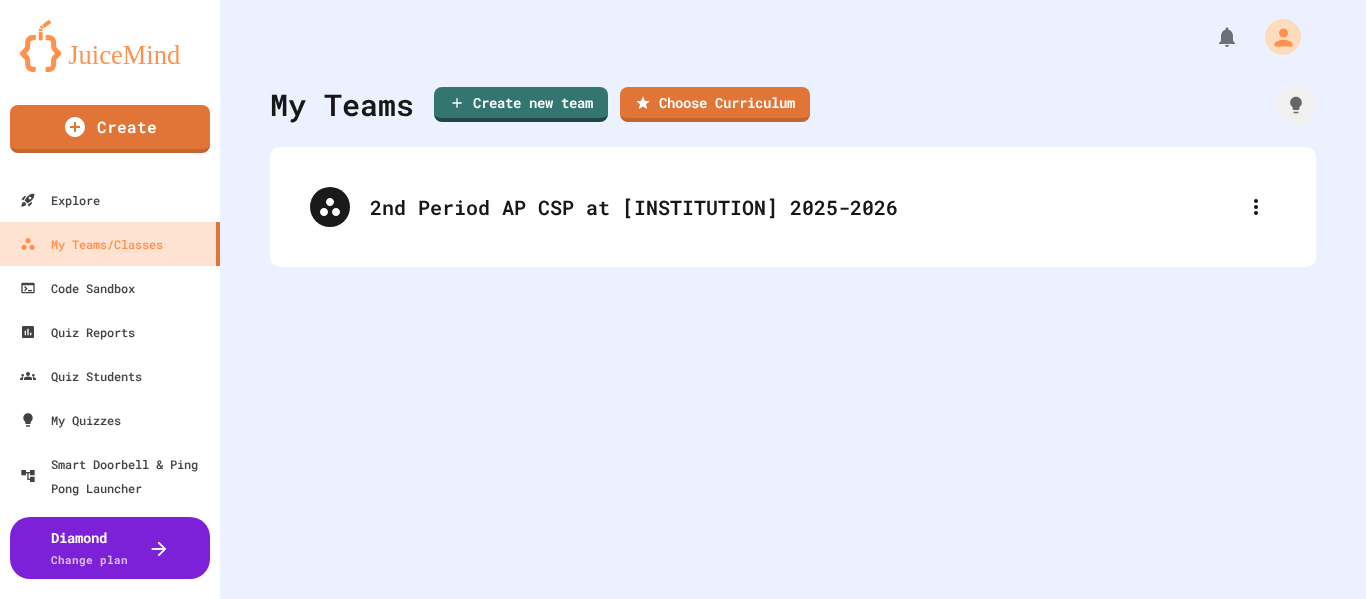 scroll, scrollTop: 0, scrollLeft: 0, axis: both 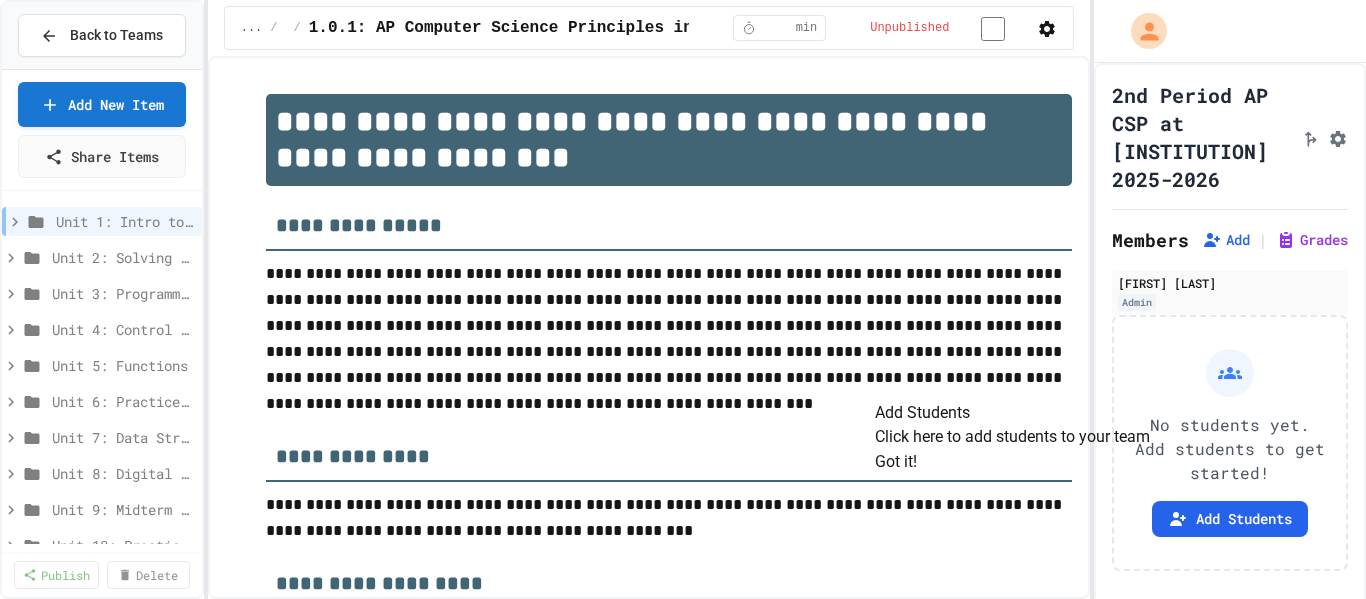 click on "Got it!" at bounding box center (896, 462) 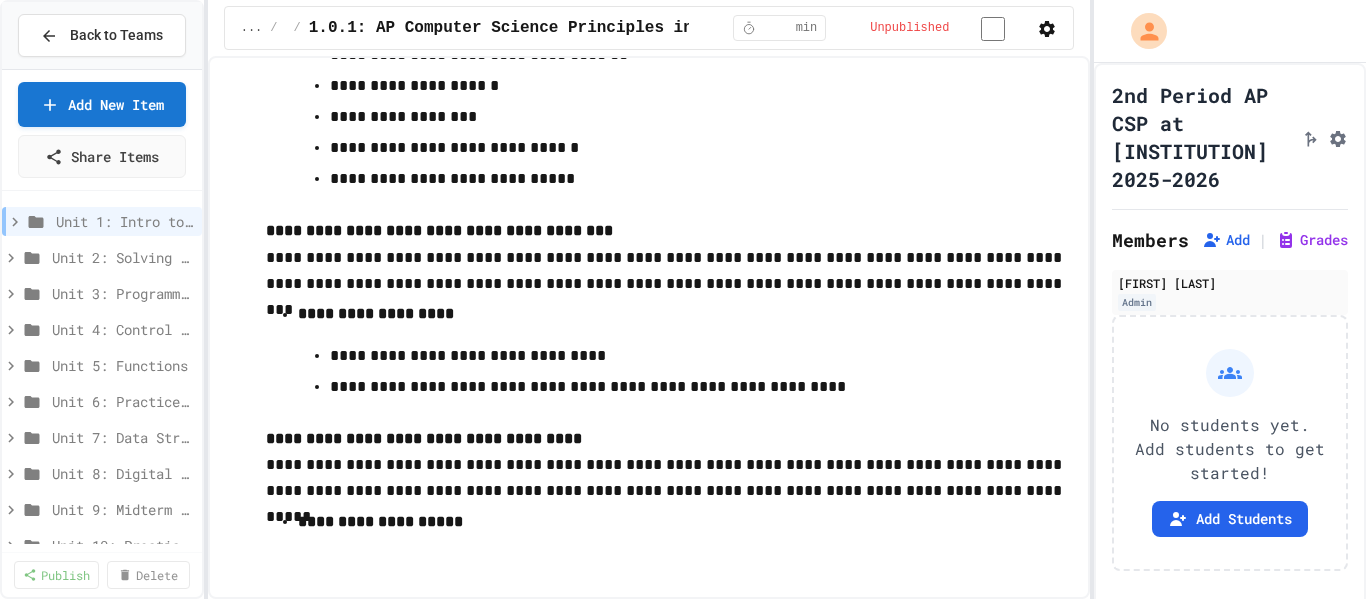 scroll, scrollTop: 12238, scrollLeft: 0, axis: vertical 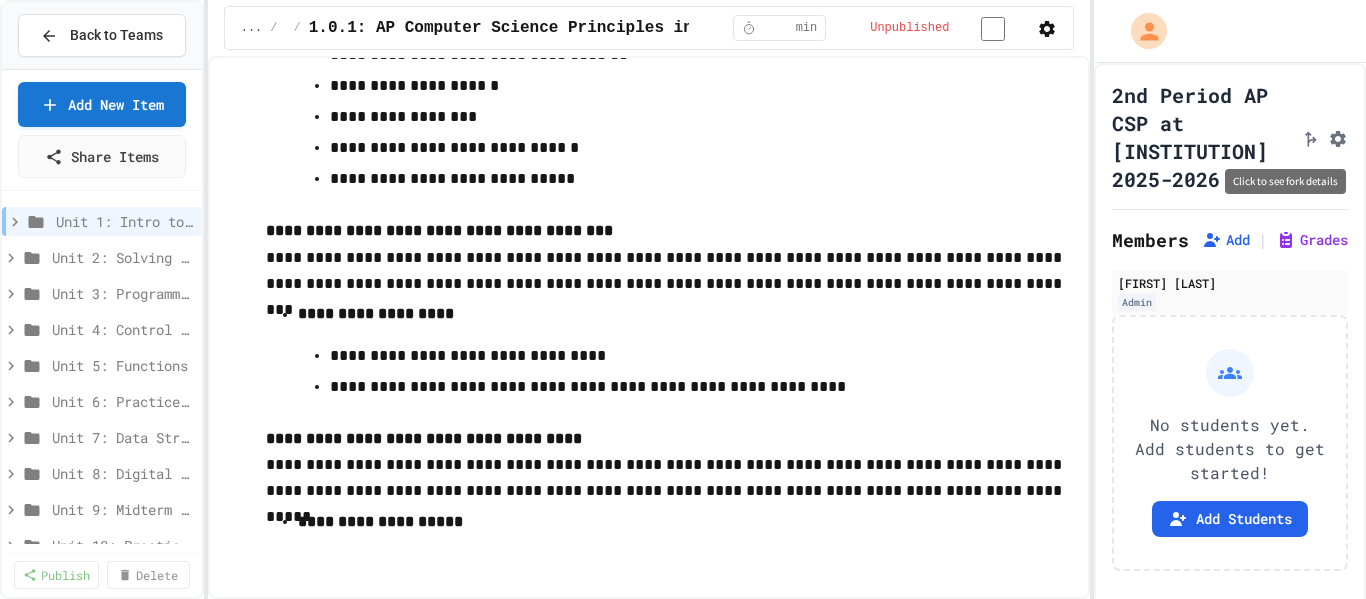 click 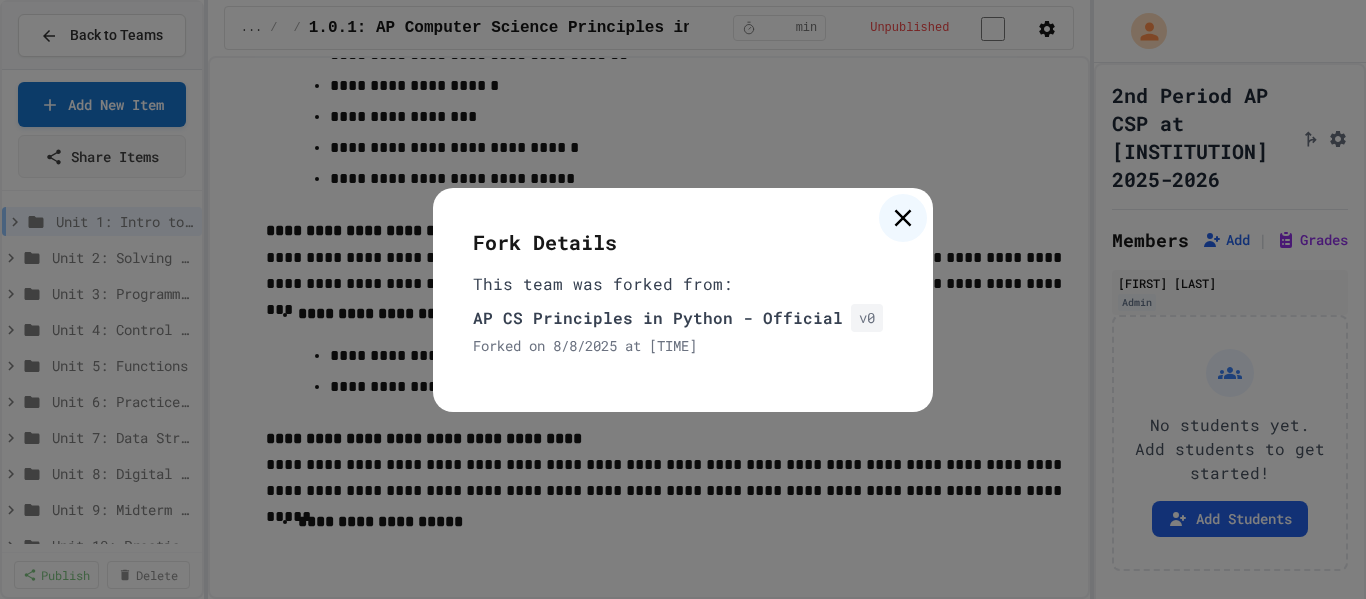 click 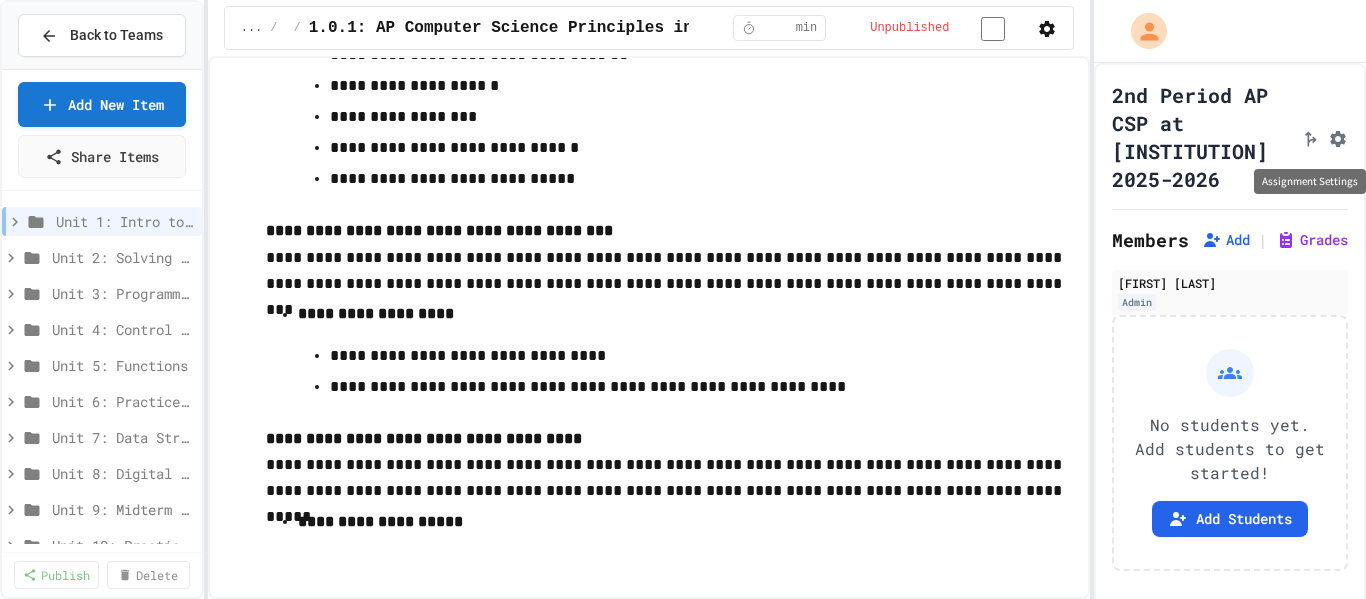 click 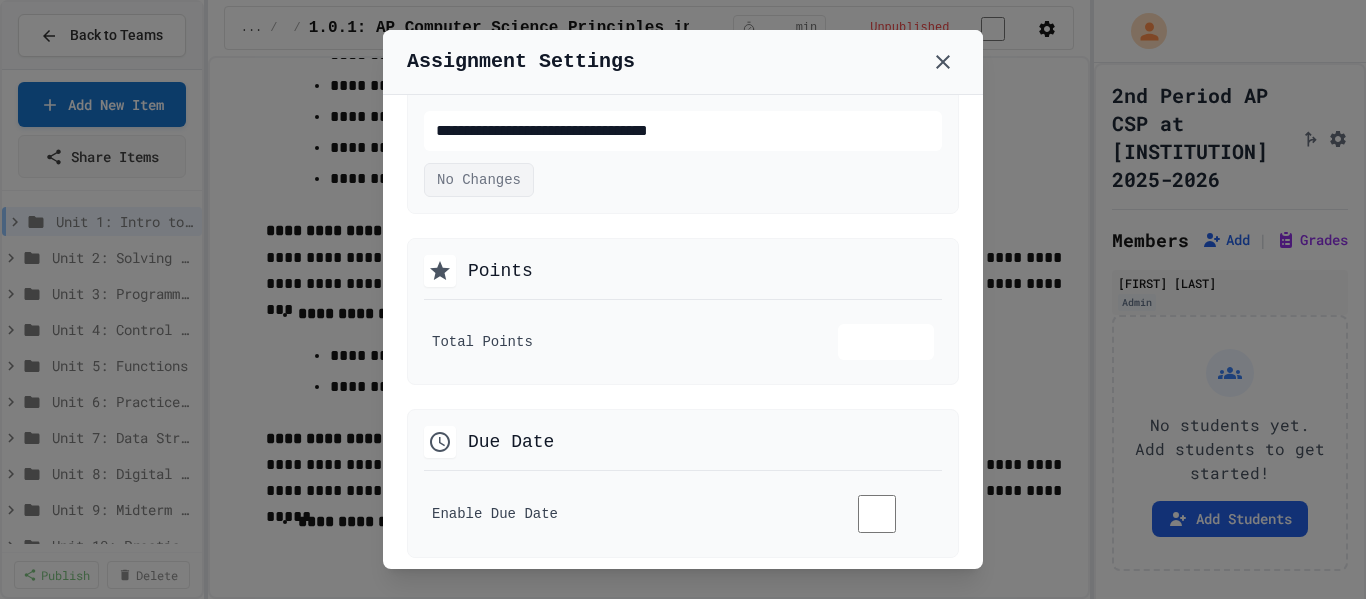 scroll, scrollTop: 120, scrollLeft: 0, axis: vertical 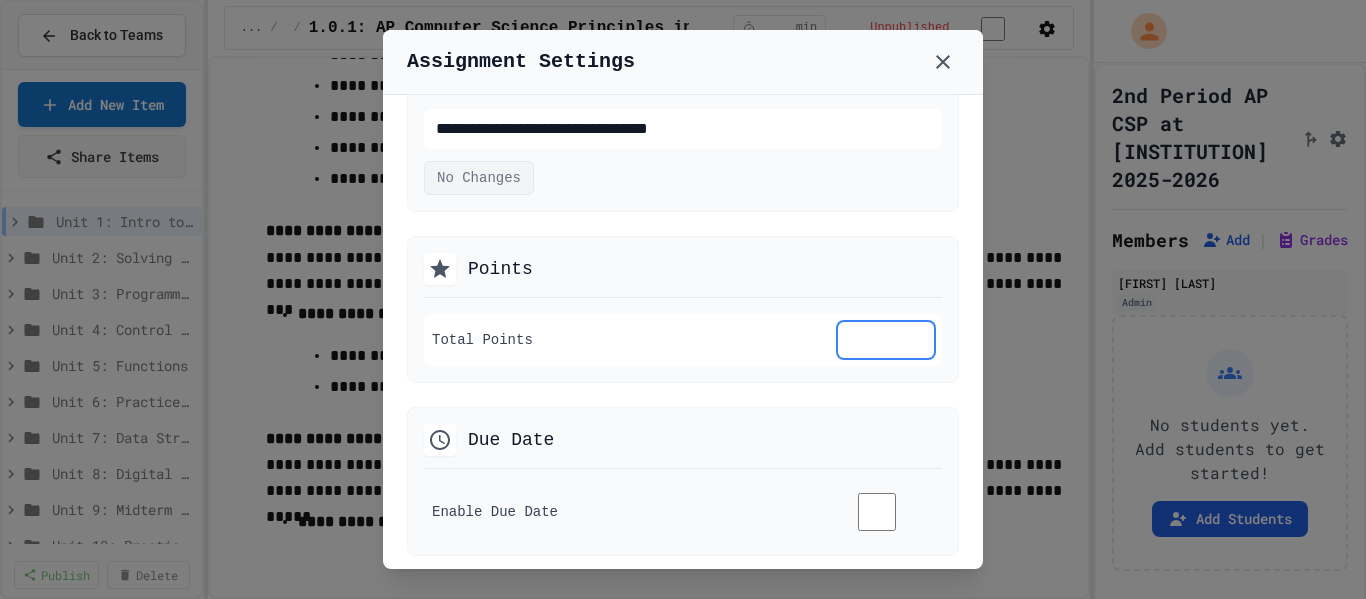 click on "*" at bounding box center (886, 340) 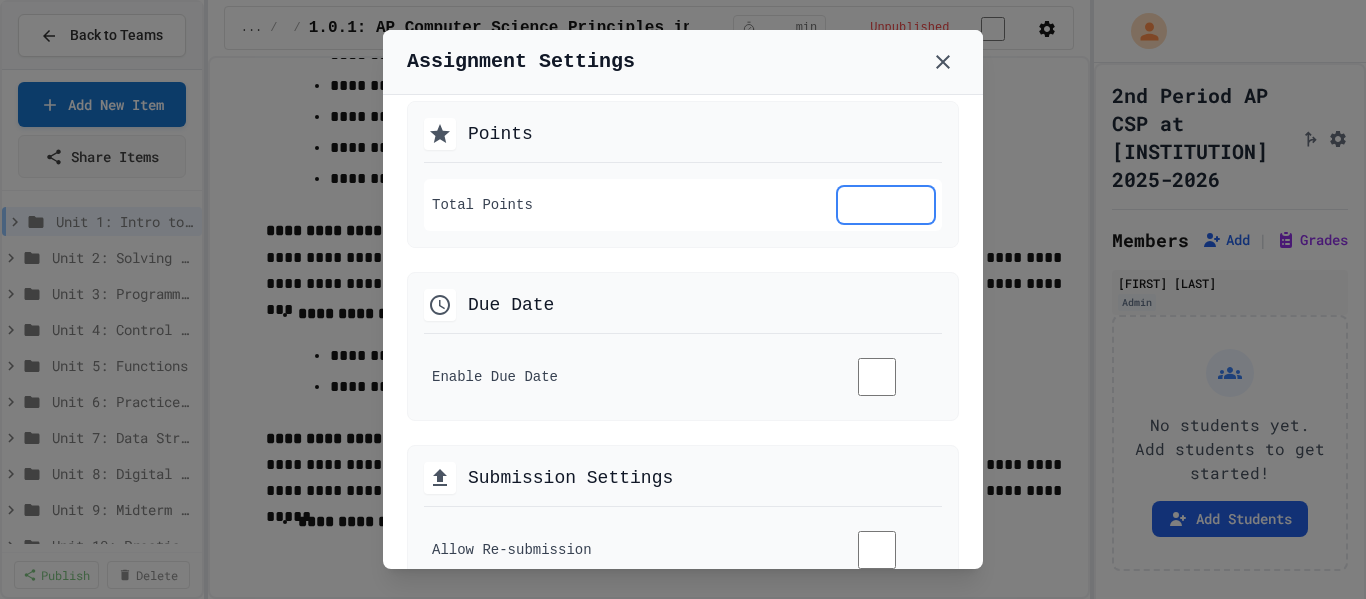 scroll, scrollTop: 256, scrollLeft: 0, axis: vertical 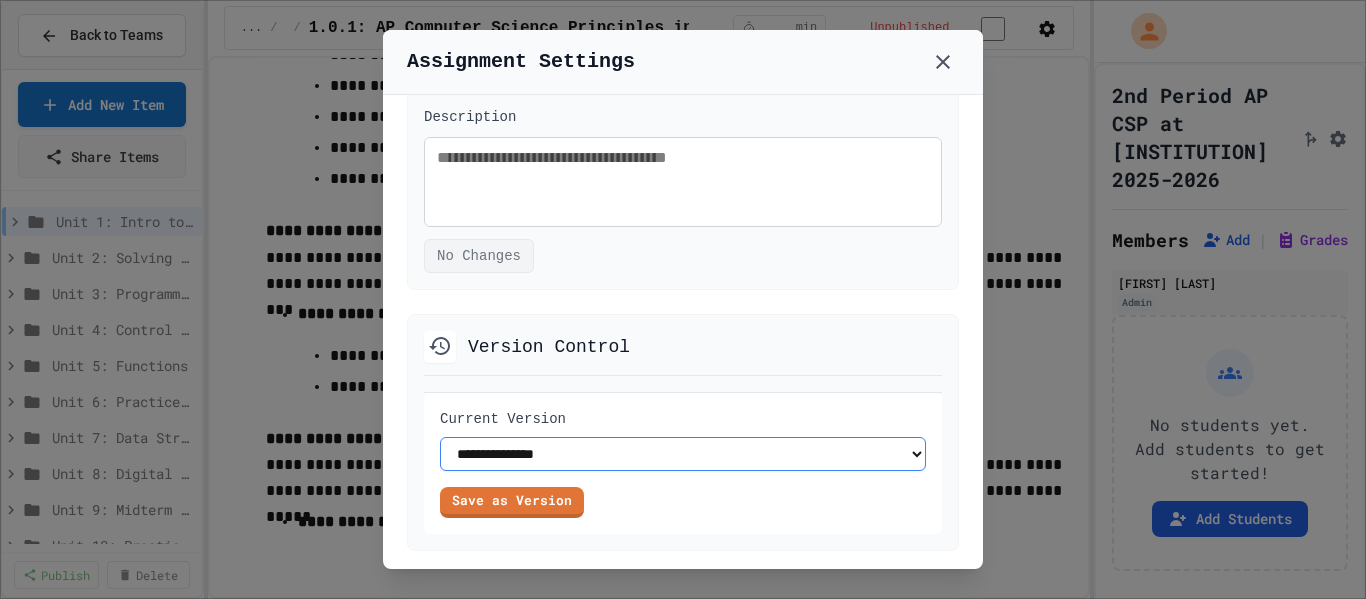 click on "**********" at bounding box center [683, 454] 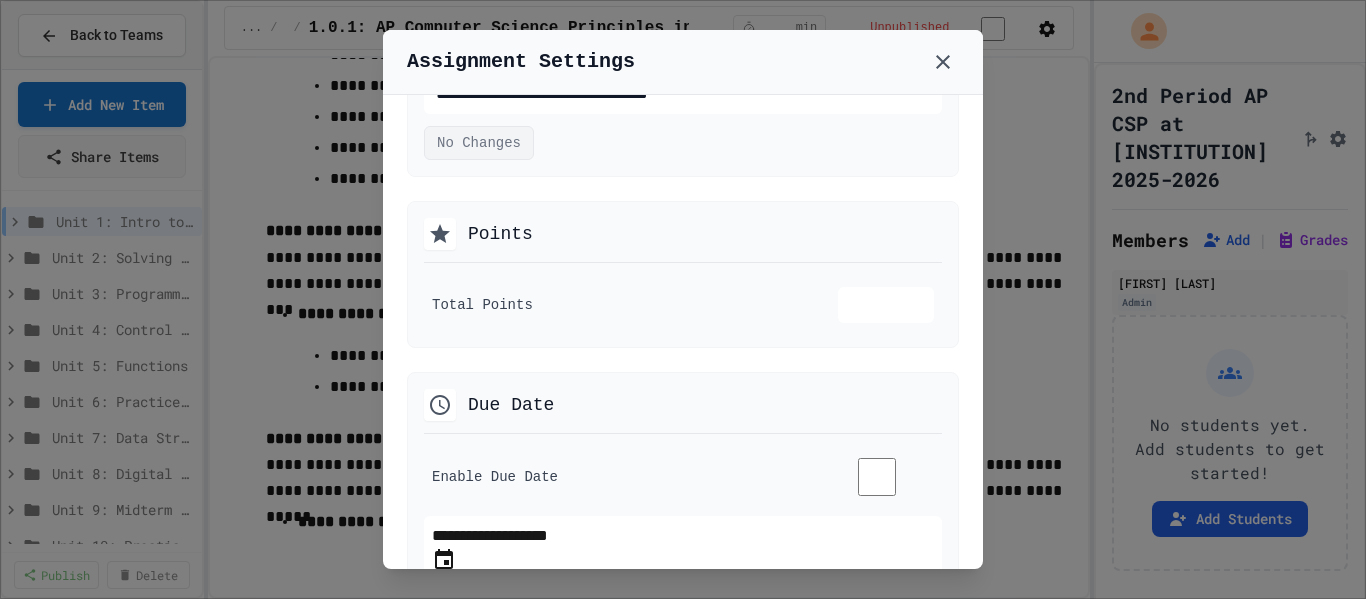 scroll, scrollTop: 154, scrollLeft: 0, axis: vertical 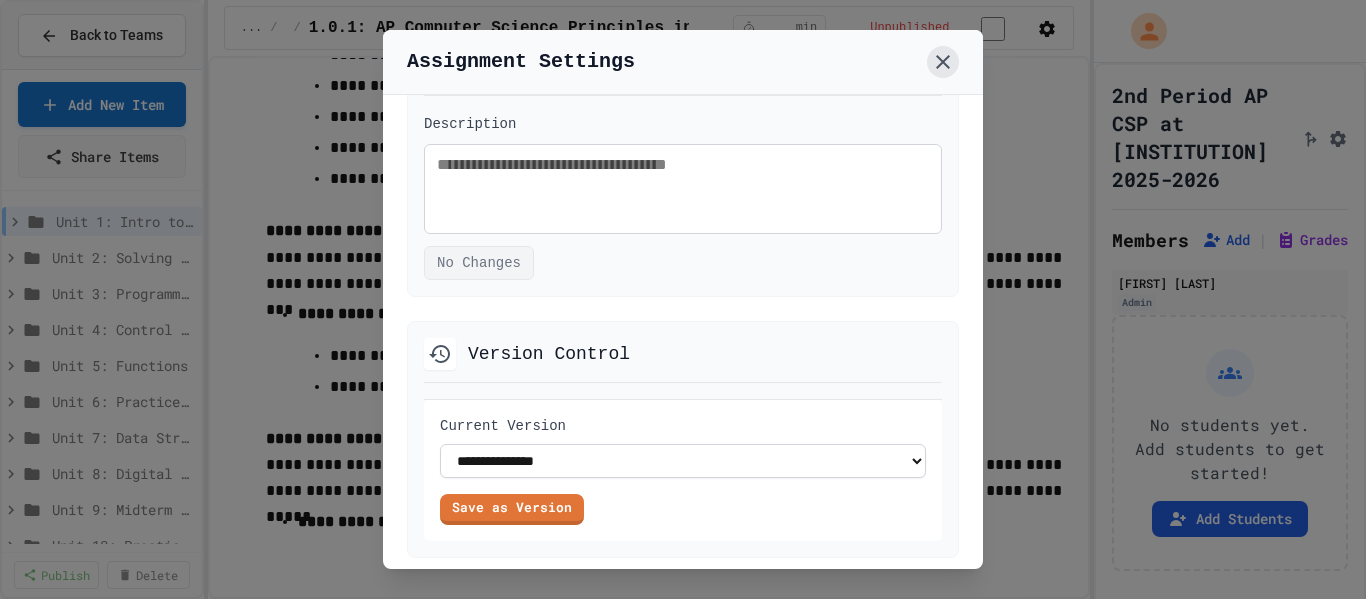 click 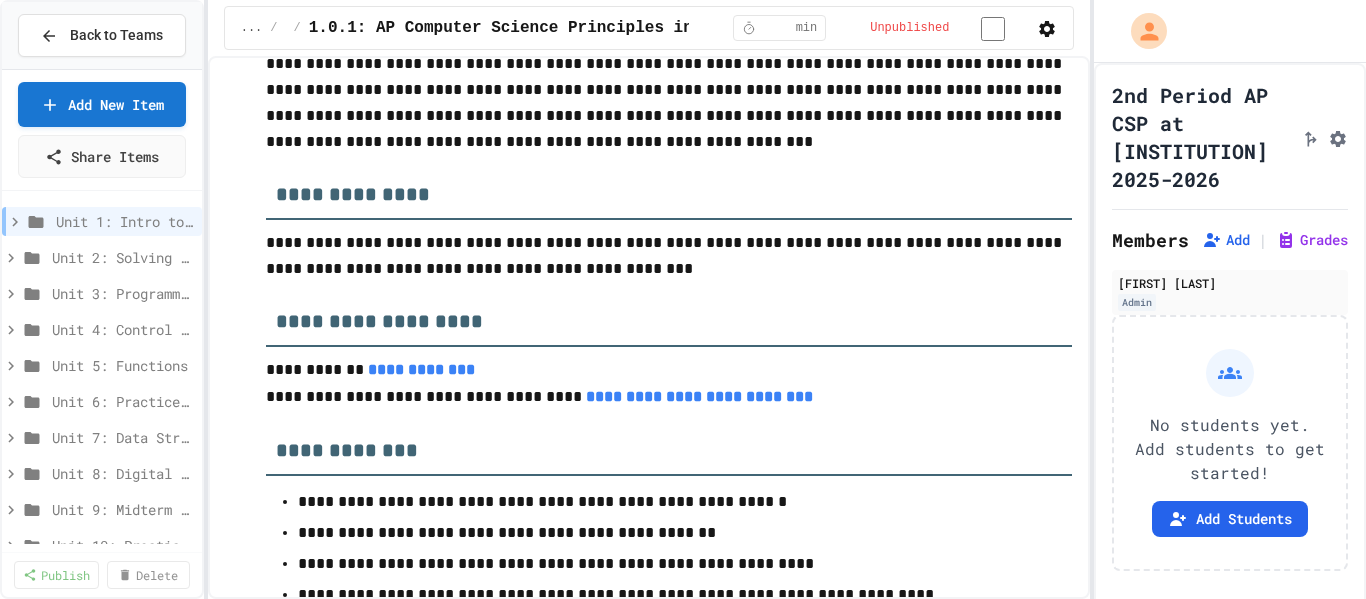 scroll, scrollTop: 0, scrollLeft: 0, axis: both 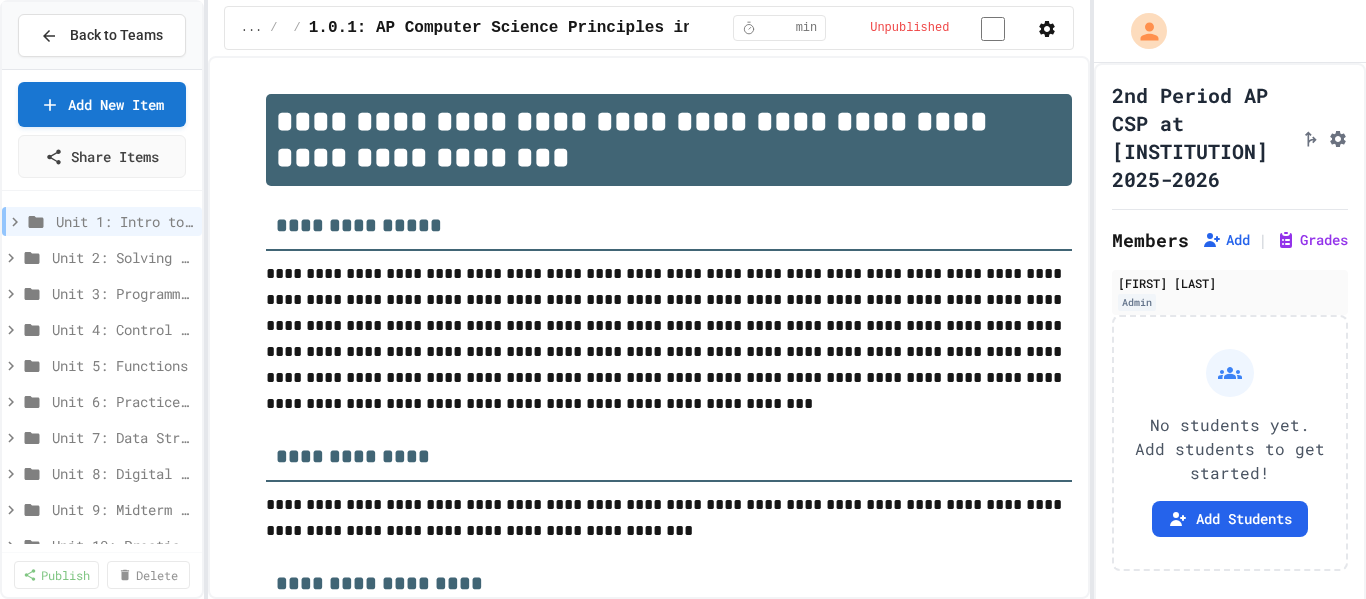 click 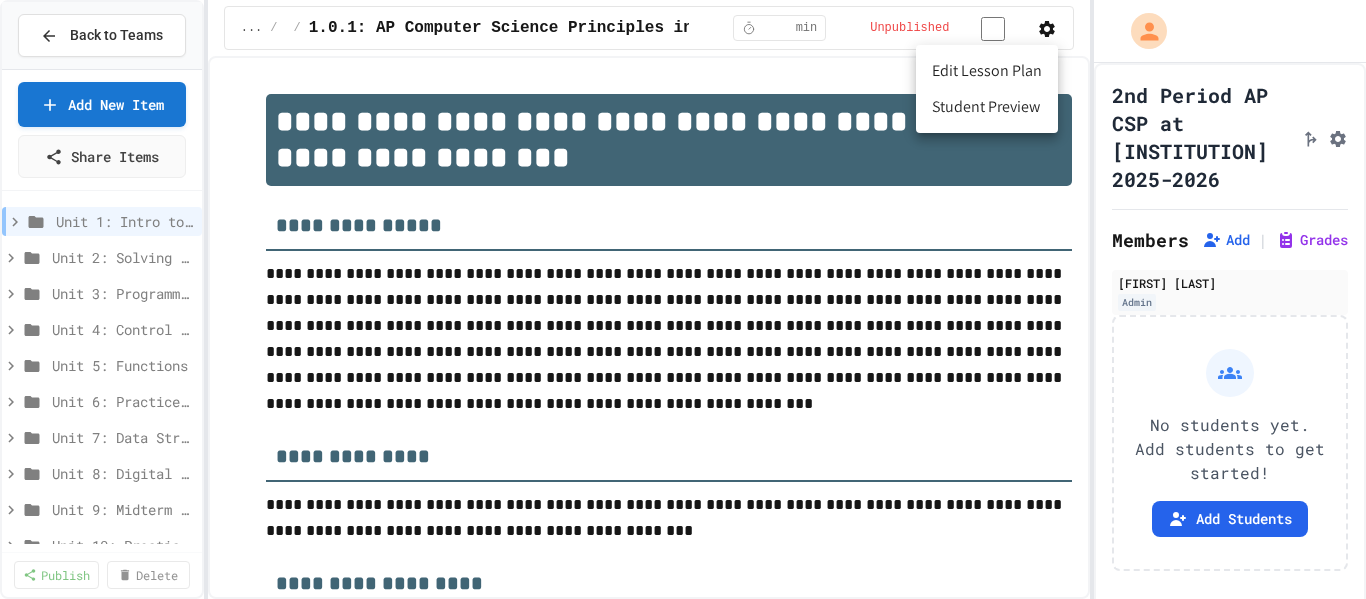 click at bounding box center (683, 299) 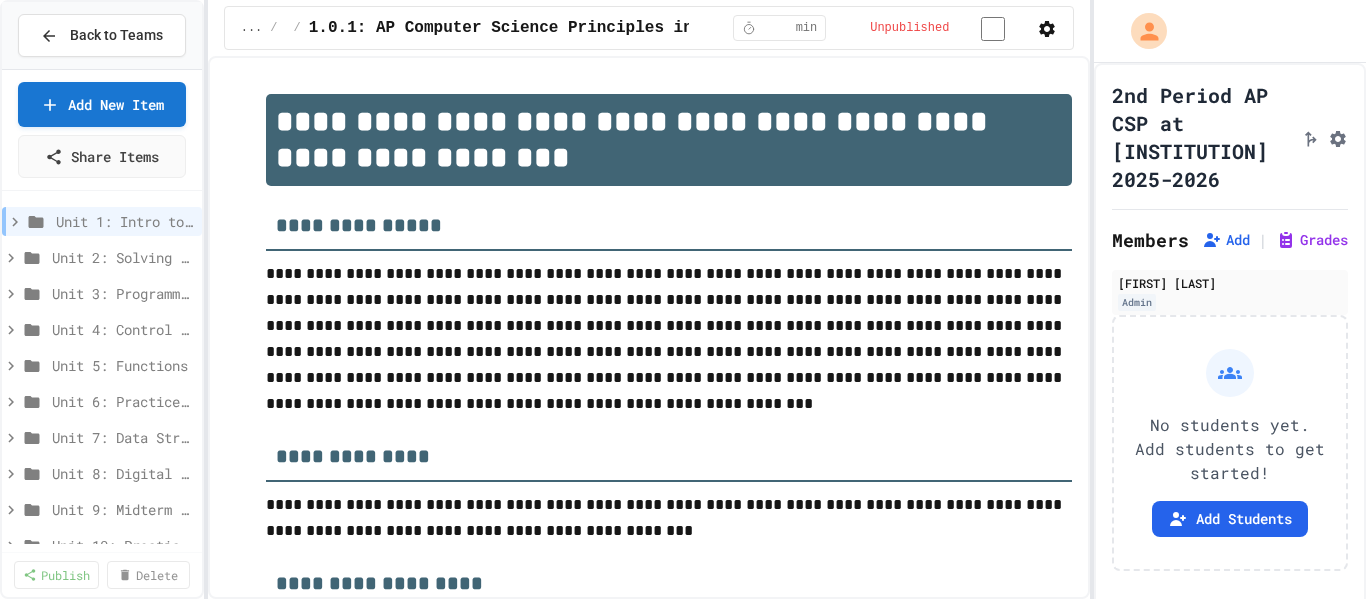 click on "*" at bounding box center (778, 28) 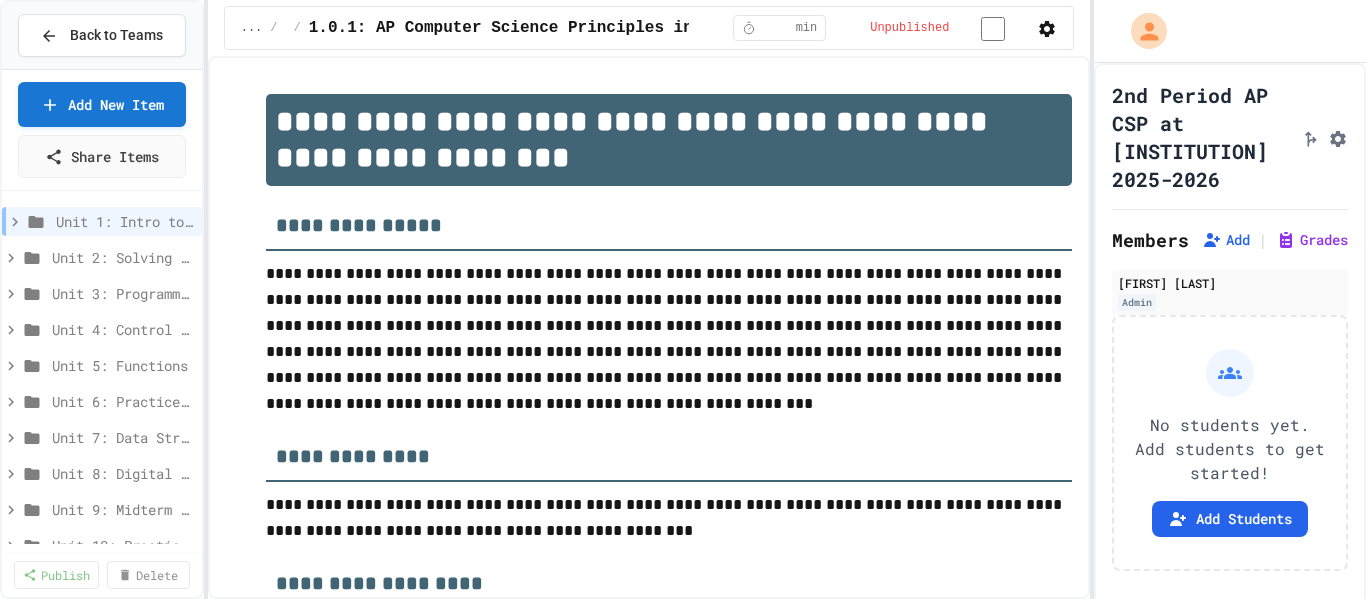 click on "**********" at bounding box center (649, 327) 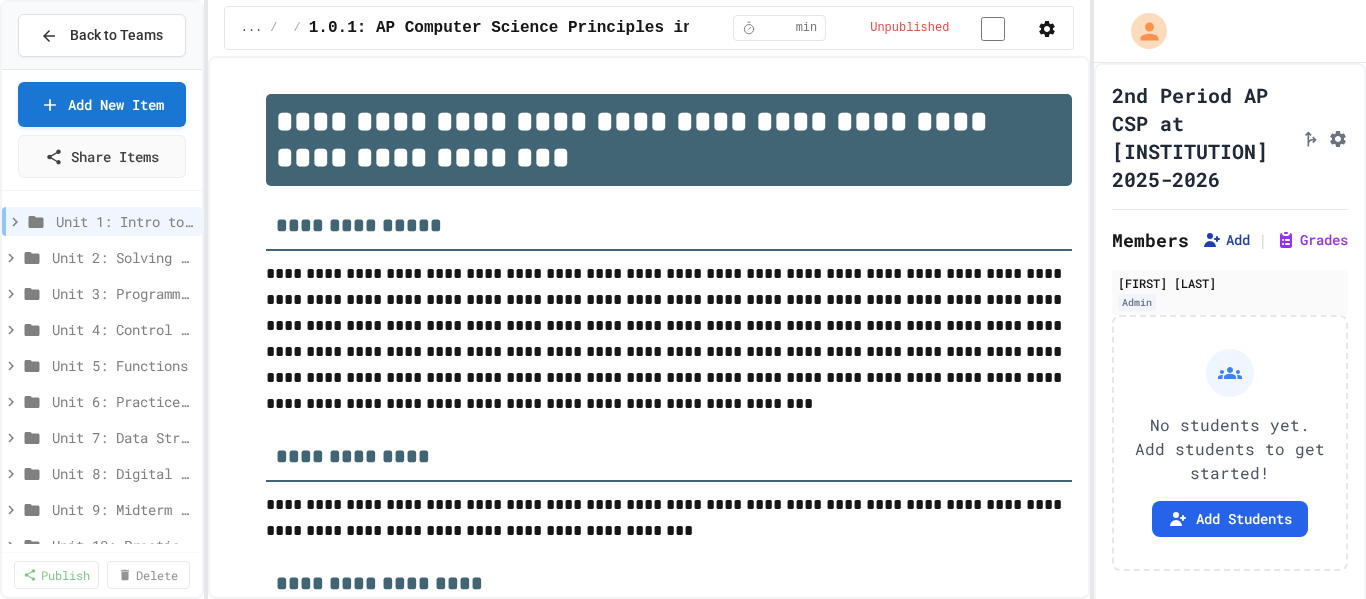 click on "Add" at bounding box center (1226, 240) 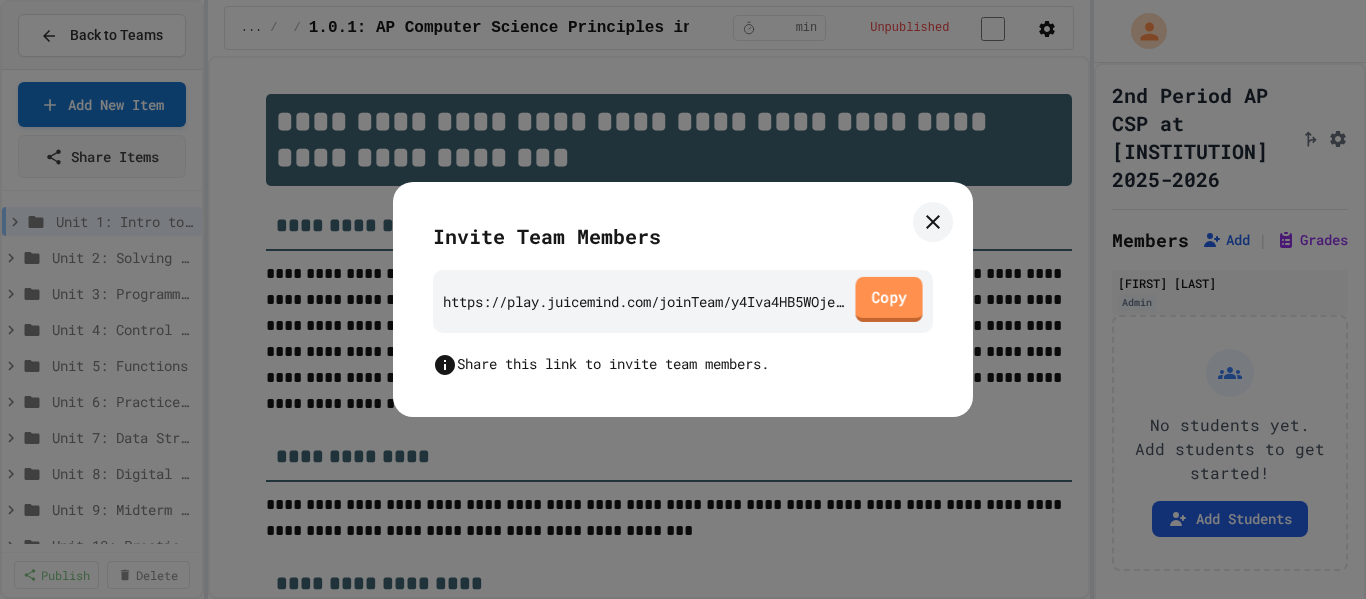 click on "Copy" at bounding box center [888, 299] 